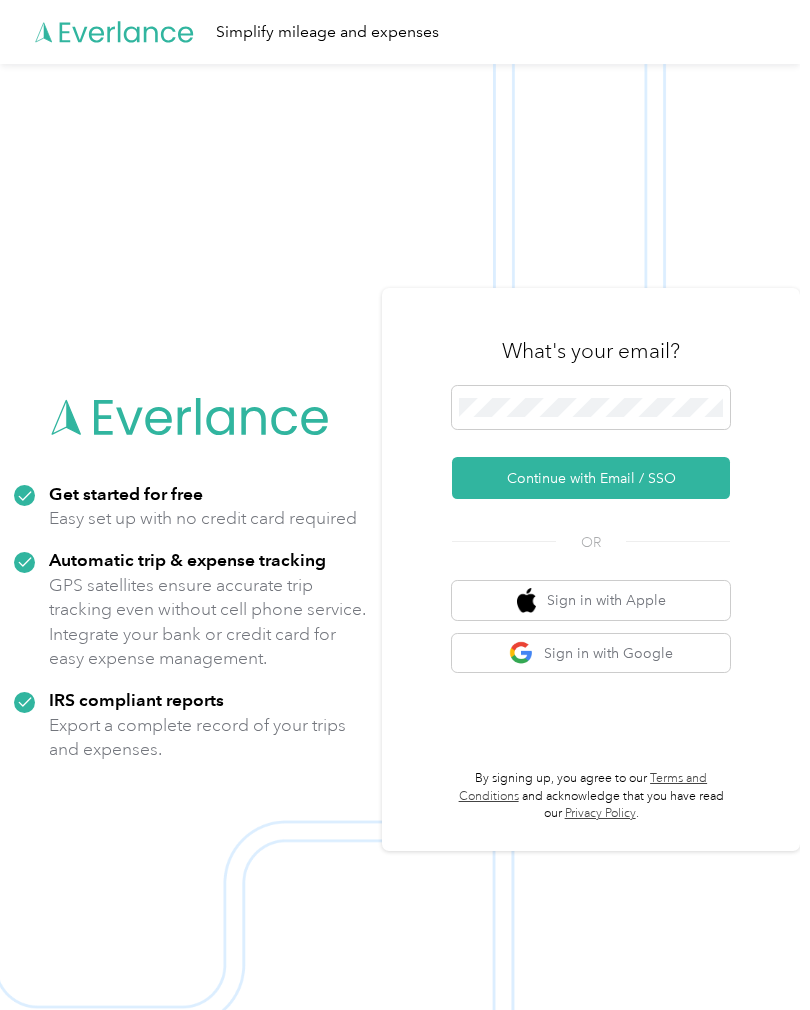 scroll, scrollTop: 0, scrollLeft: 0, axis: both 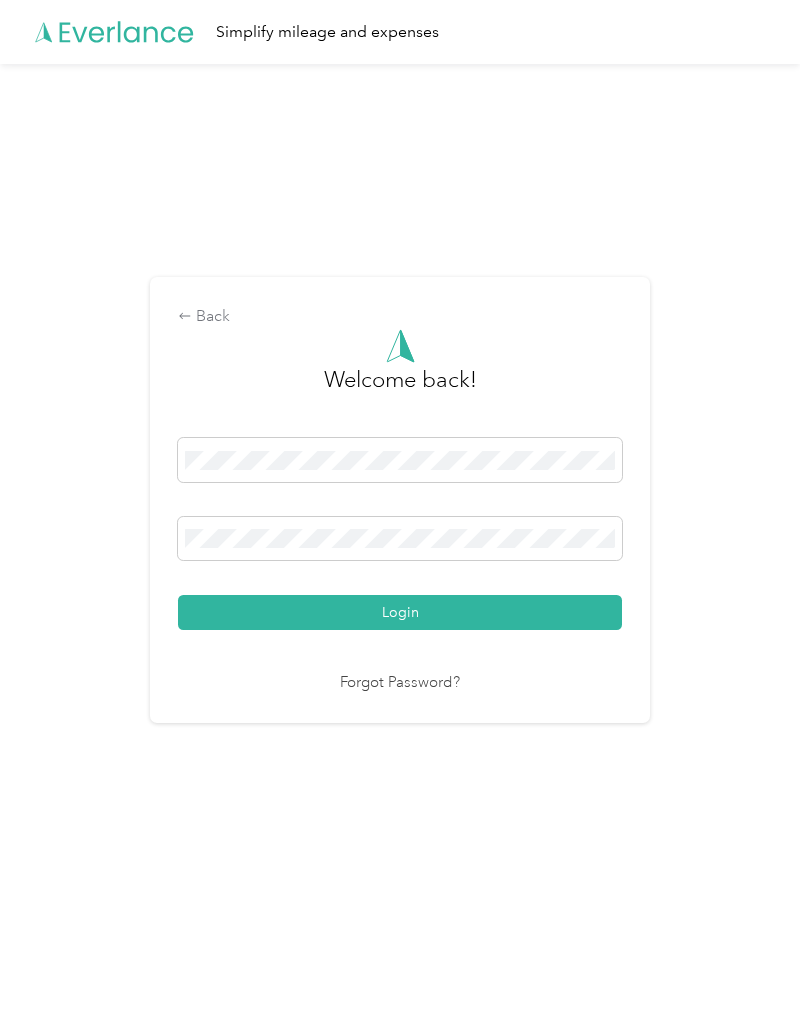 click on "Login" at bounding box center [400, 612] 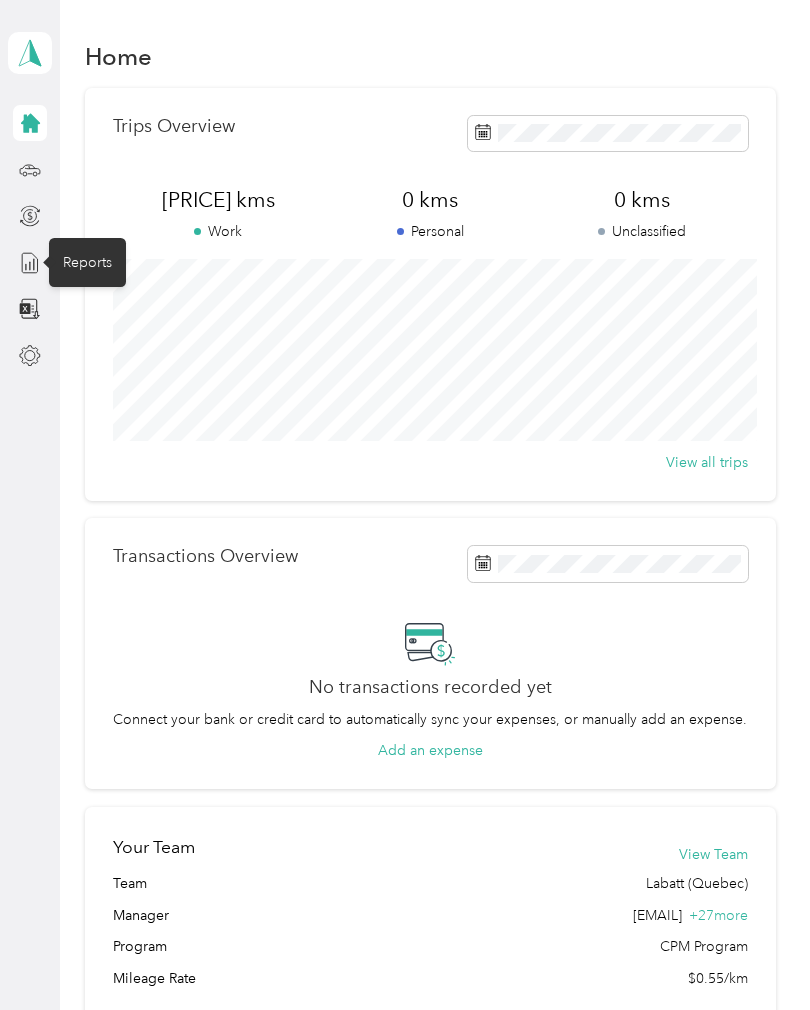 click 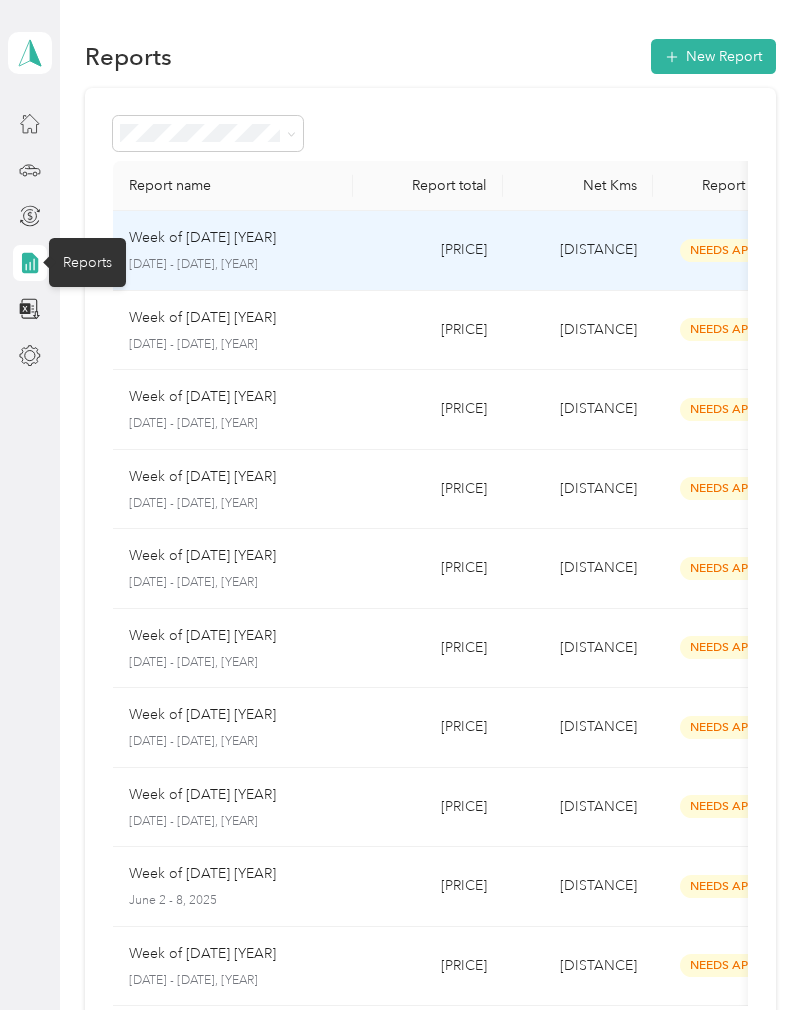 click on "Week of [DATE] [YEAR] [DATE] - [DATE], [YEAR]" at bounding box center (233, 250) 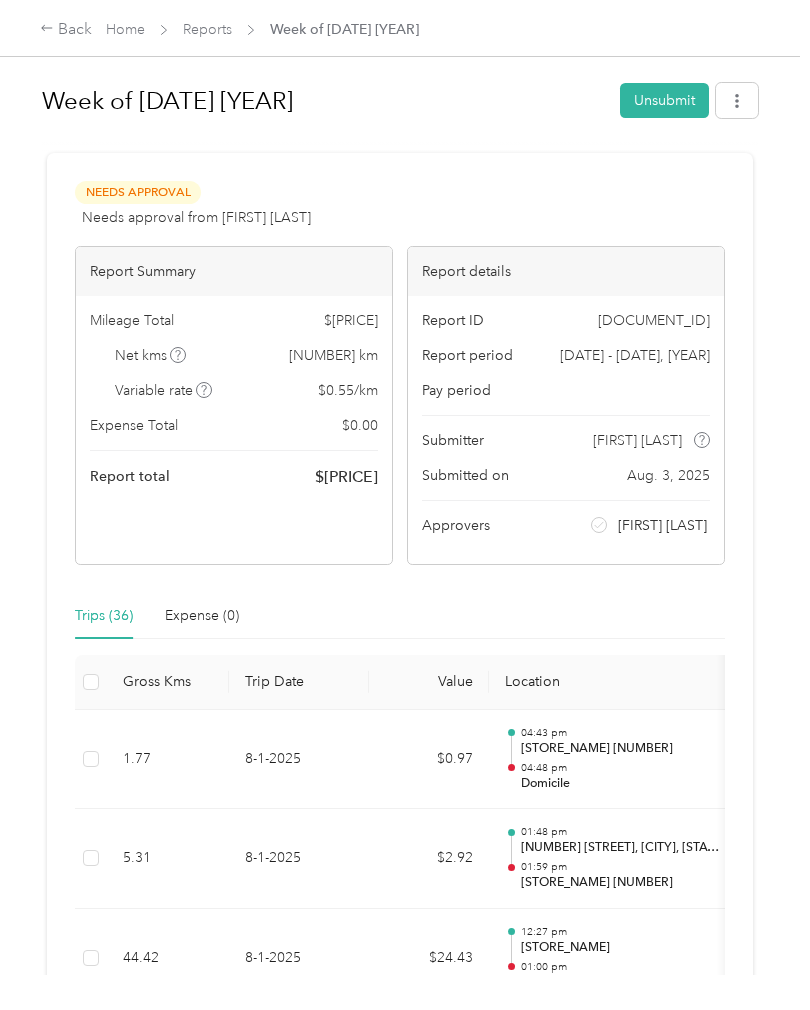 click 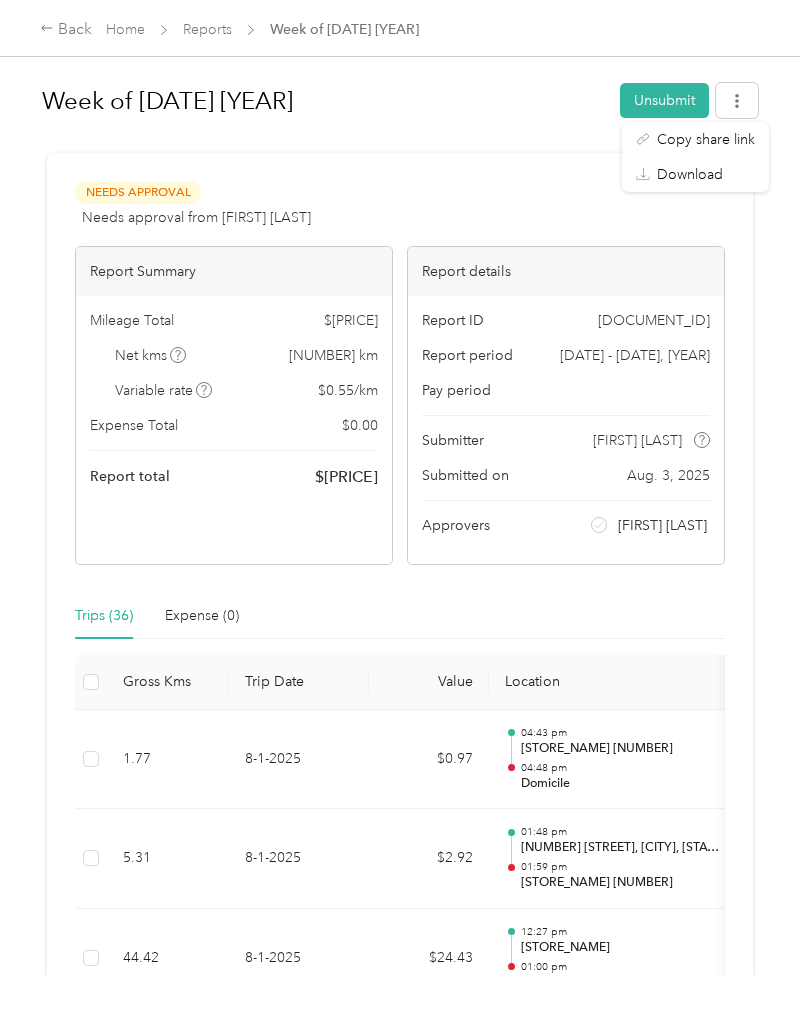 click on "Download" at bounding box center [690, 174] 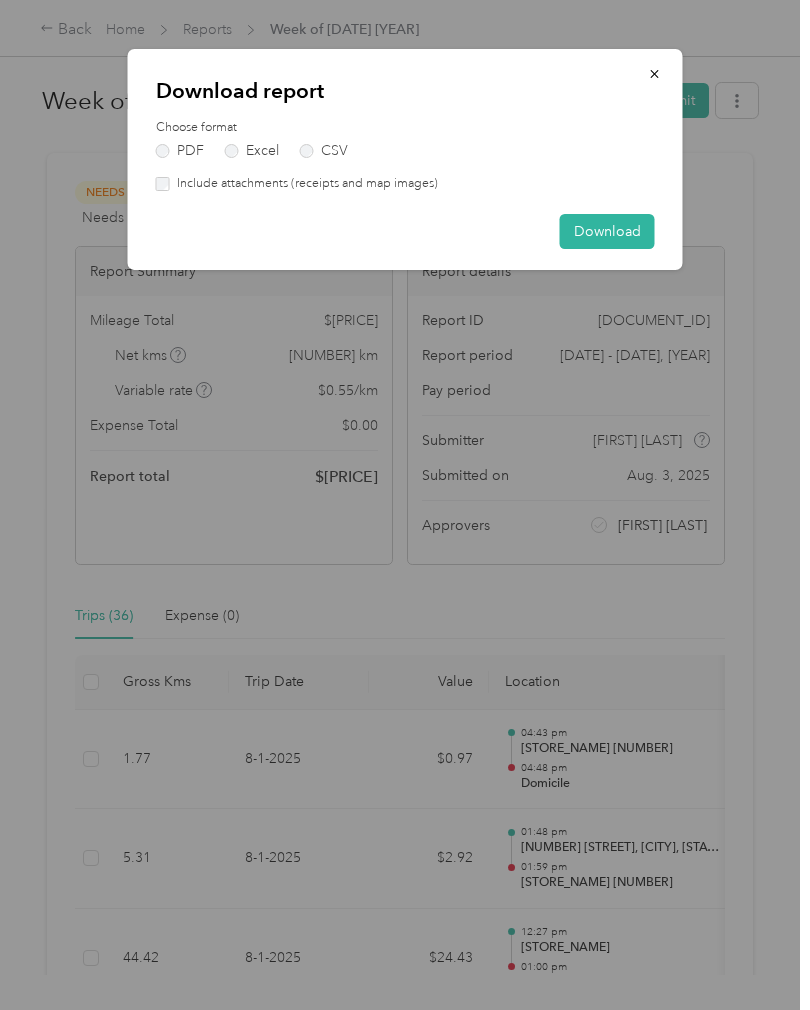click on "Download" at bounding box center (607, 231) 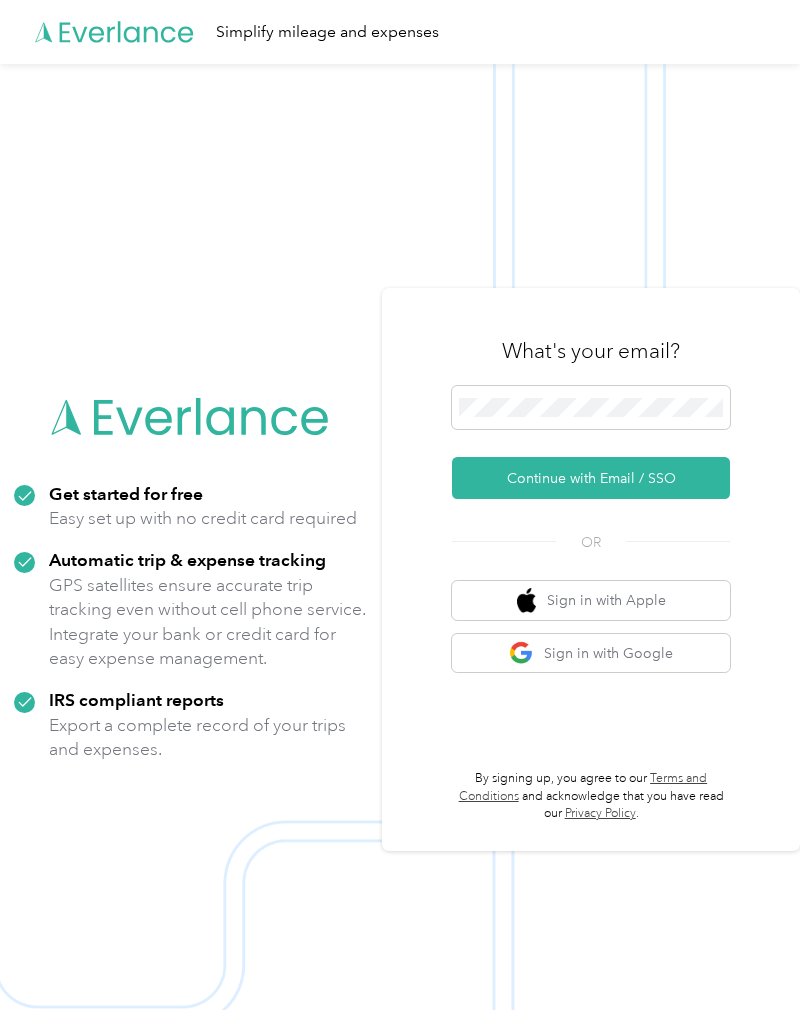 scroll, scrollTop: 0, scrollLeft: 0, axis: both 